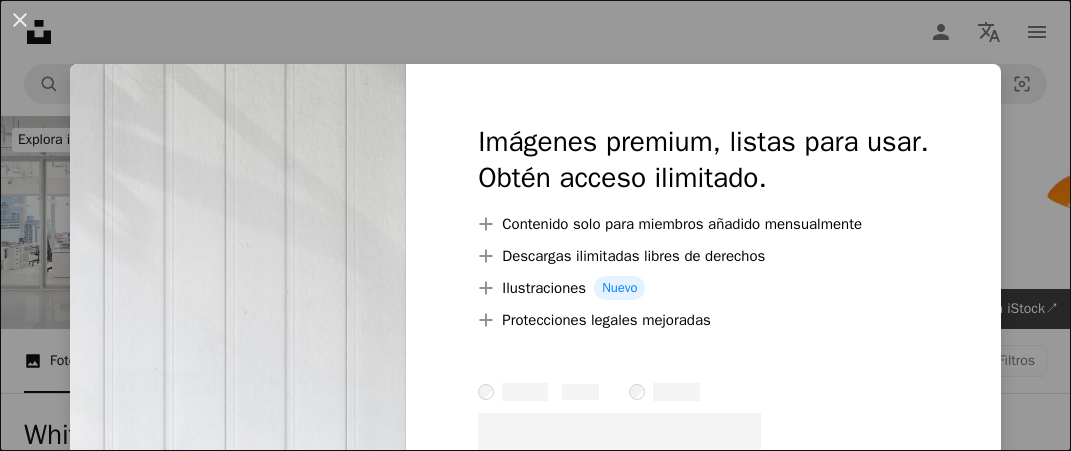 scroll, scrollTop: 3883, scrollLeft: 0, axis: vertical 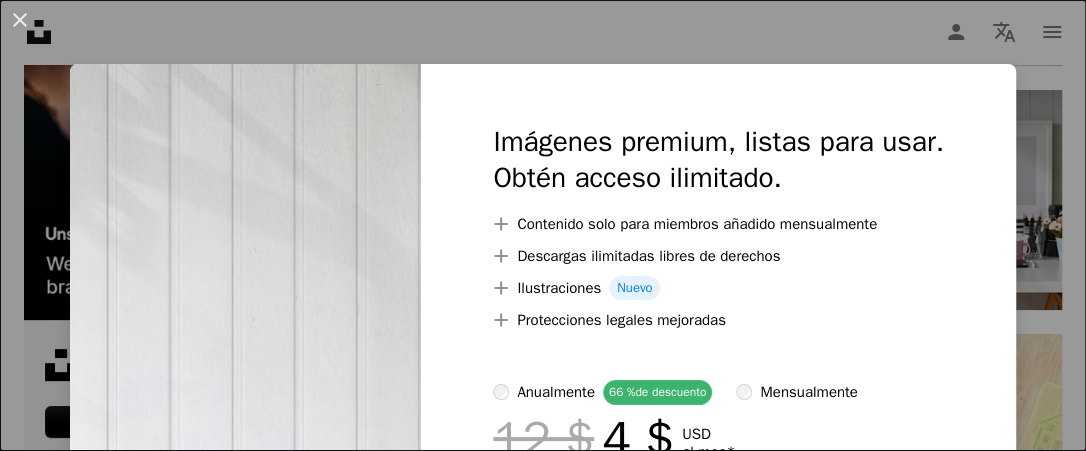 click on "An X shape Imágenes premium, listas para usar. Obtén acceso ilimitado. A plus sign Contenido solo para miembros añadido mensualmente A plus sign Descargas ilimitadas libres de derechos A plus sign Ilustraciones  Nuevo A plus sign Protecciones legales mejoradas anualmente 66 %  de descuento mensualmente 12 $   4 $ USD al mes * Obtener  Unsplash+ *Cuando se paga anualmente, se factura por adelantado  48 $ Más los impuestos aplicables. Se renueva automáticamente. Cancela cuando quieras." at bounding box center (543, 225) 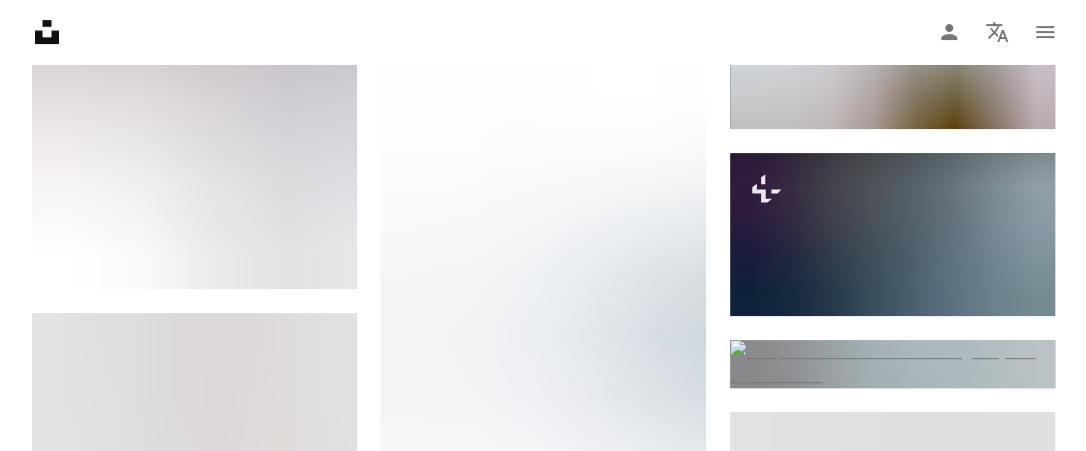 scroll, scrollTop: 9080, scrollLeft: 0, axis: vertical 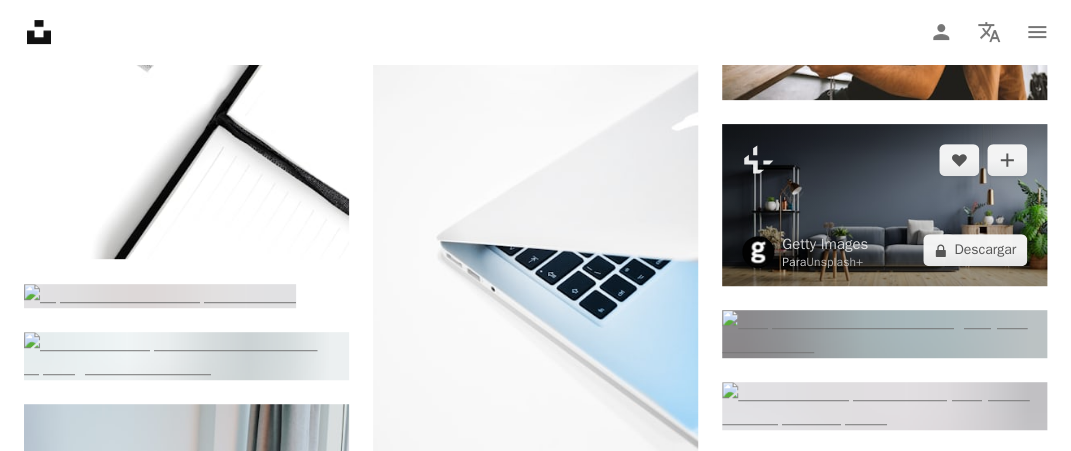 click at bounding box center [884, 205] 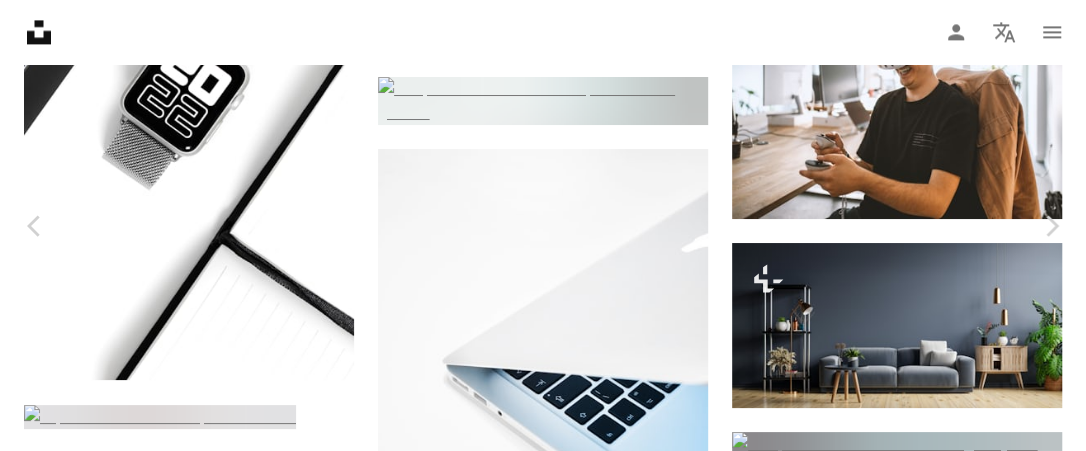 scroll, scrollTop: 4888, scrollLeft: 0, axis: vertical 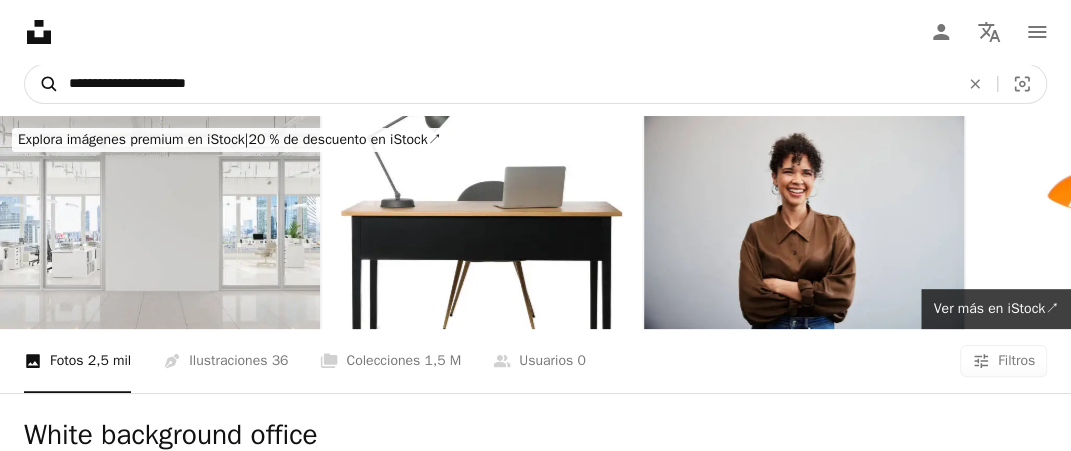 drag, startPoint x: 597, startPoint y: 94, endPoint x: 34, endPoint y: 97, distance: 563.008 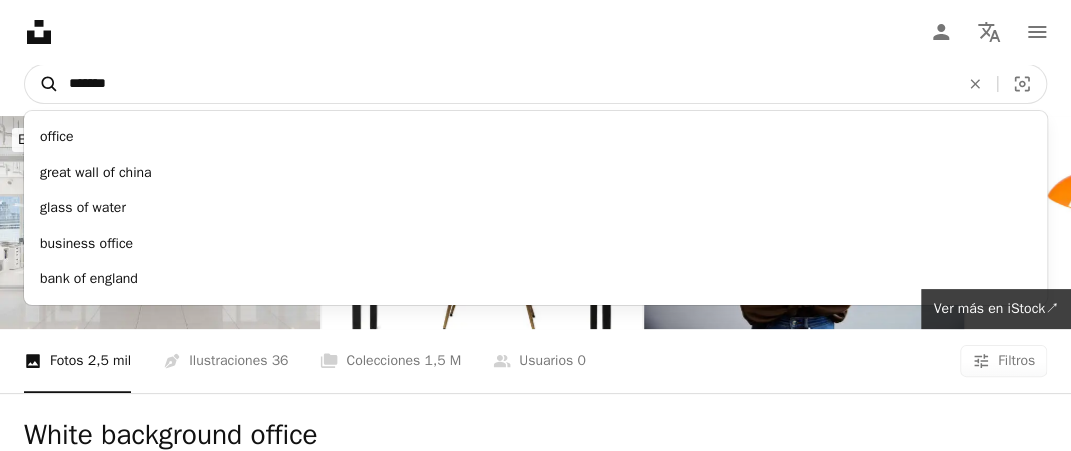 type on "*******" 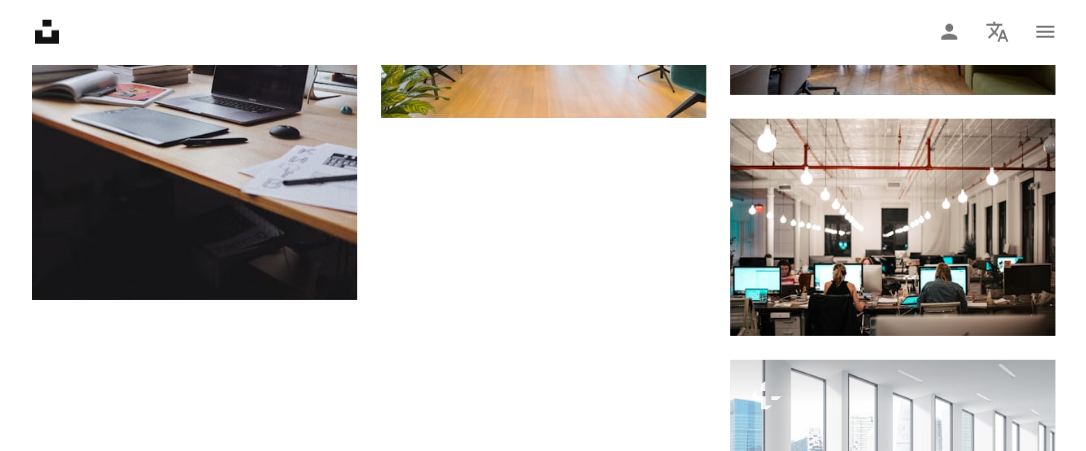 scroll, scrollTop: 1908, scrollLeft: 0, axis: vertical 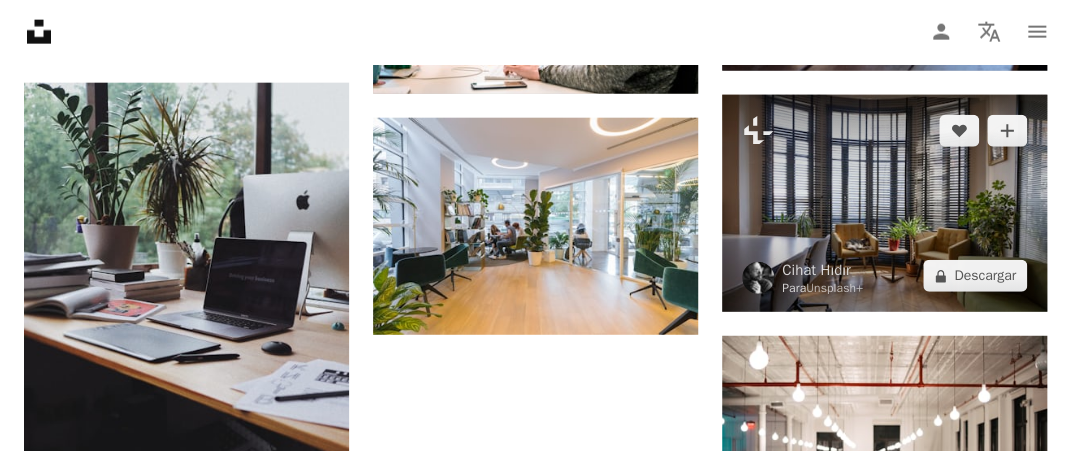 click at bounding box center (884, 203) 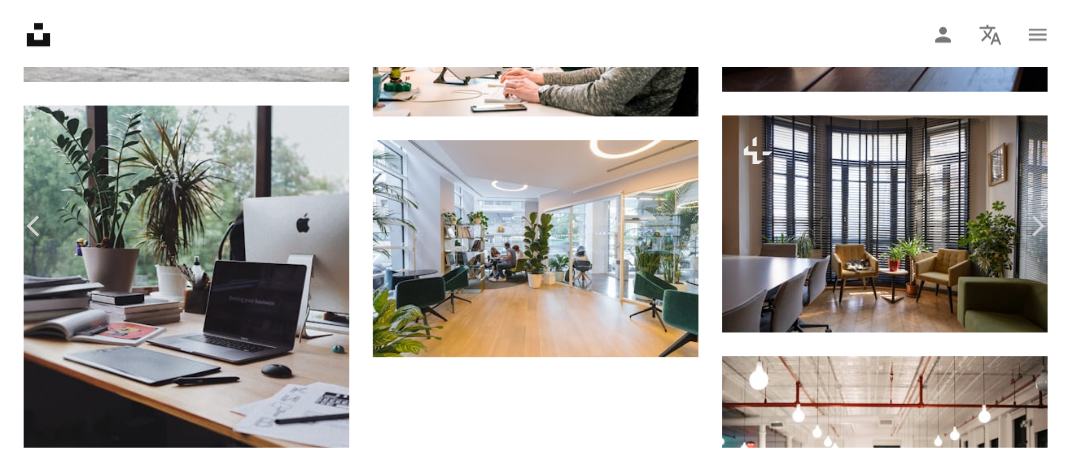 scroll, scrollTop: 7131, scrollLeft: 0, axis: vertical 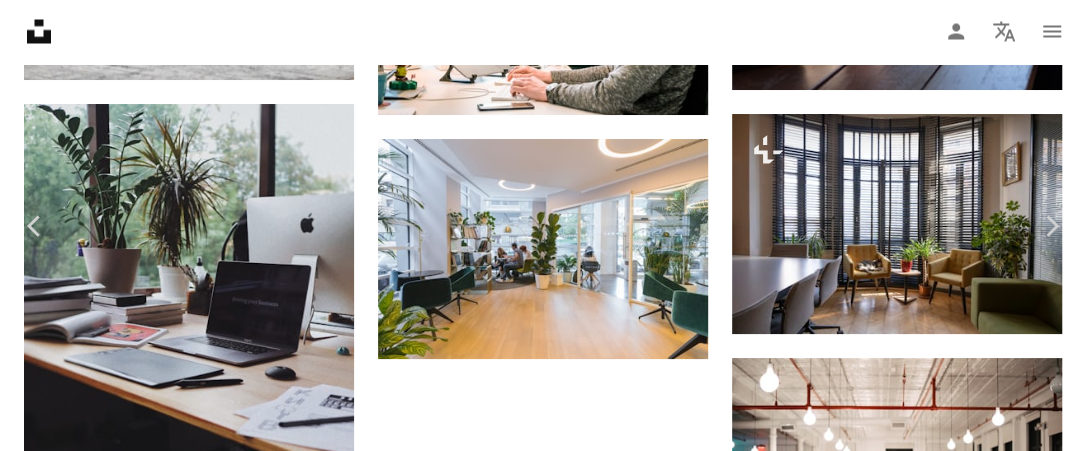 click on "An X shape" at bounding box center [20, 20] 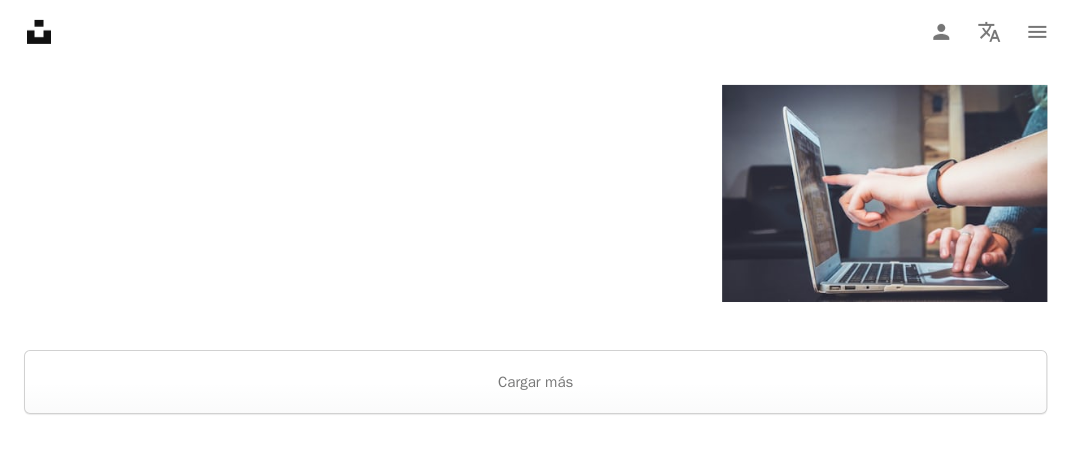 scroll, scrollTop: 2643, scrollLeft: 0, axis: vertical 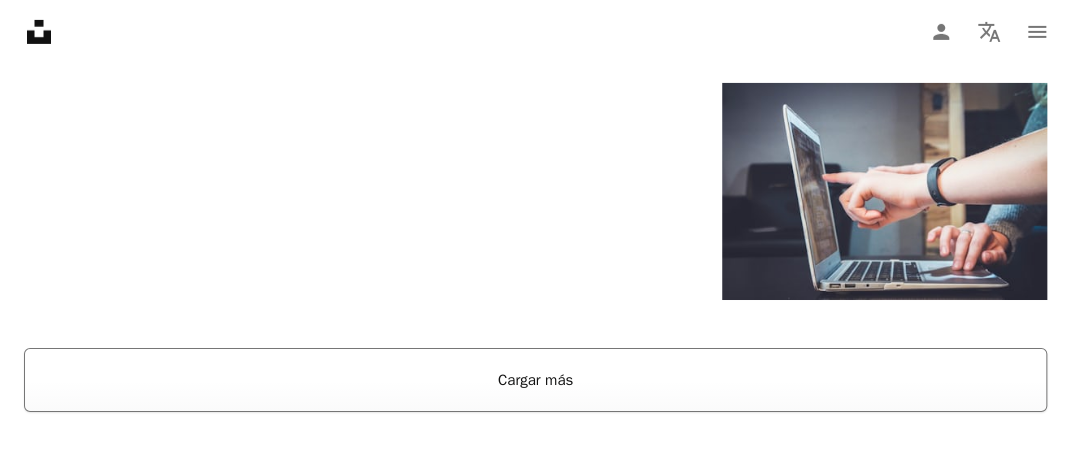 click on "Cargar más" at bounding box center [535, 380] 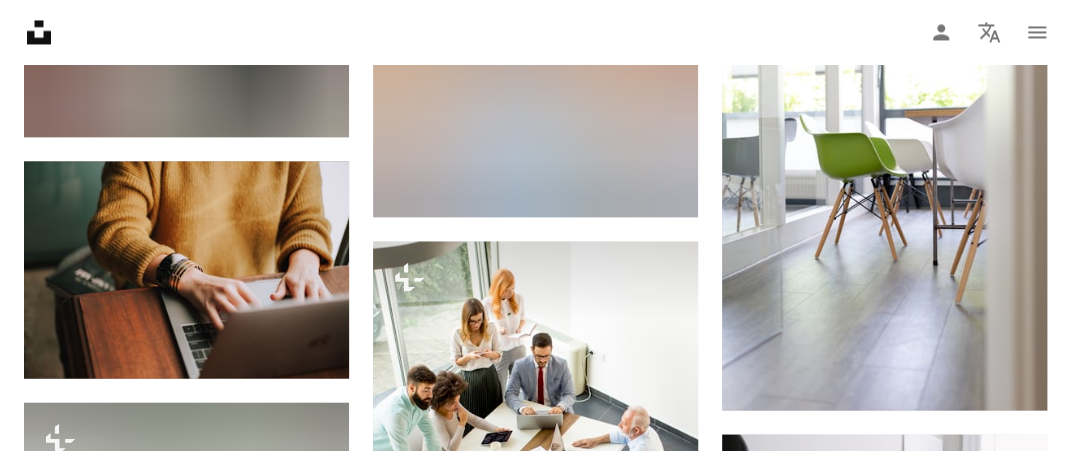 scroll, scrollTop: 4252, scrollLeft: 0, axis: vertical 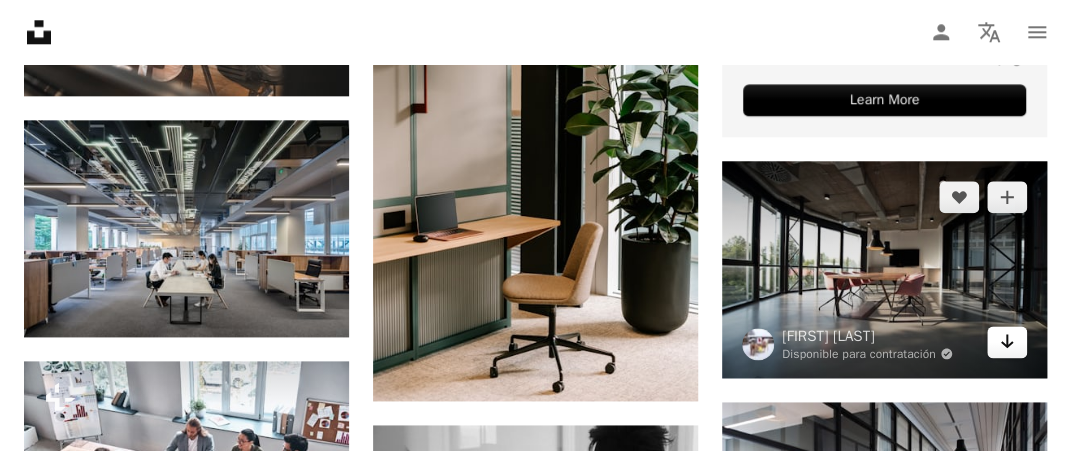 click on "Arrow pointing down" 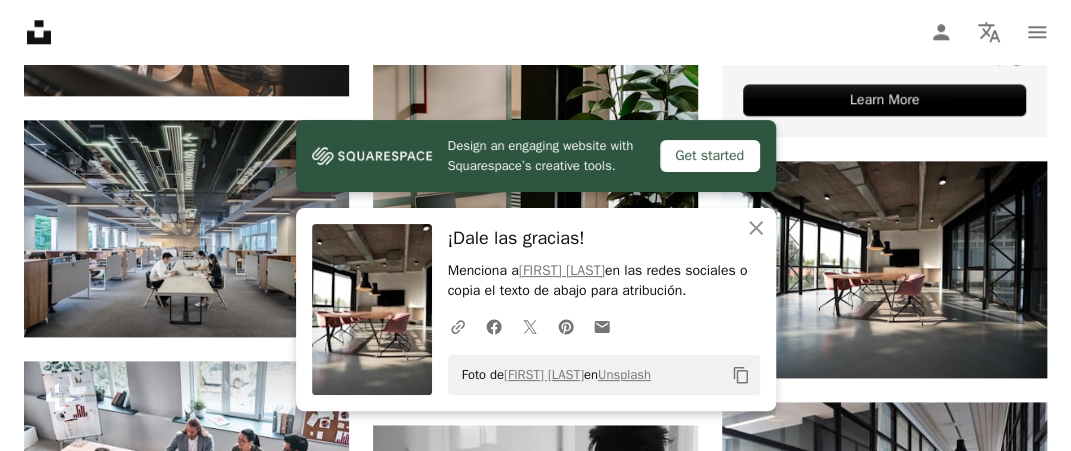 click on "Unsplash logo Página de inicio de Unsplash A photo Pen Tool A compass A stack of folders Download Person Localization icon navigation menu" at bounding box center (535, 32) 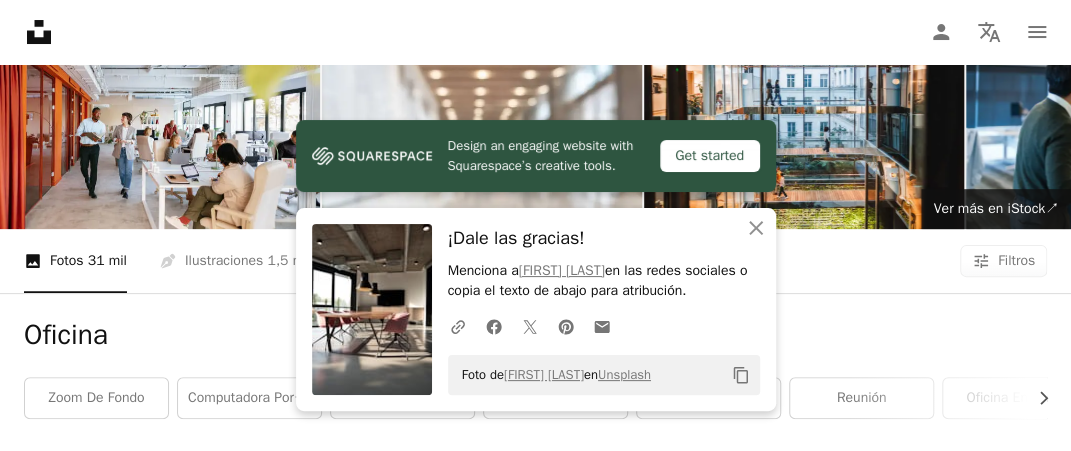 scroll, scrollTop: 0, scrollLeft: 0, axis: both 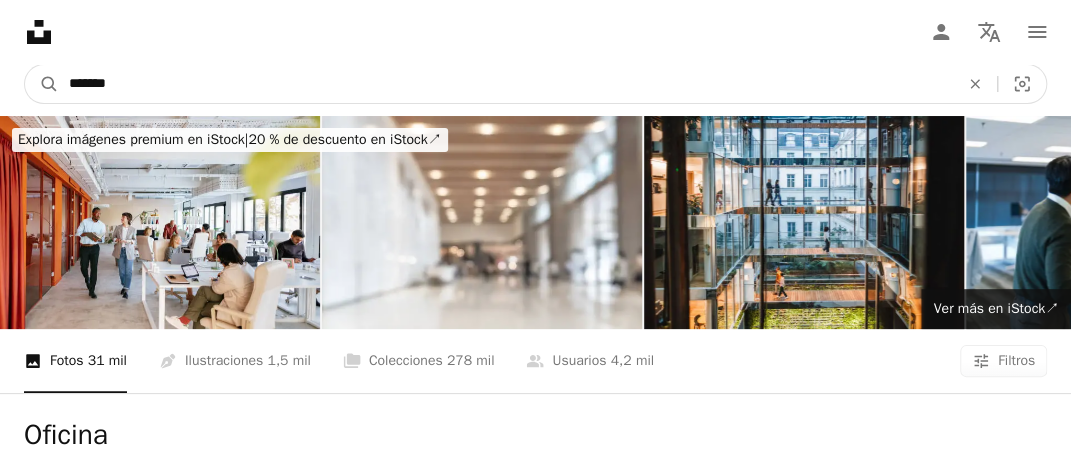 click on "*******" at bounding box center (506, 84) 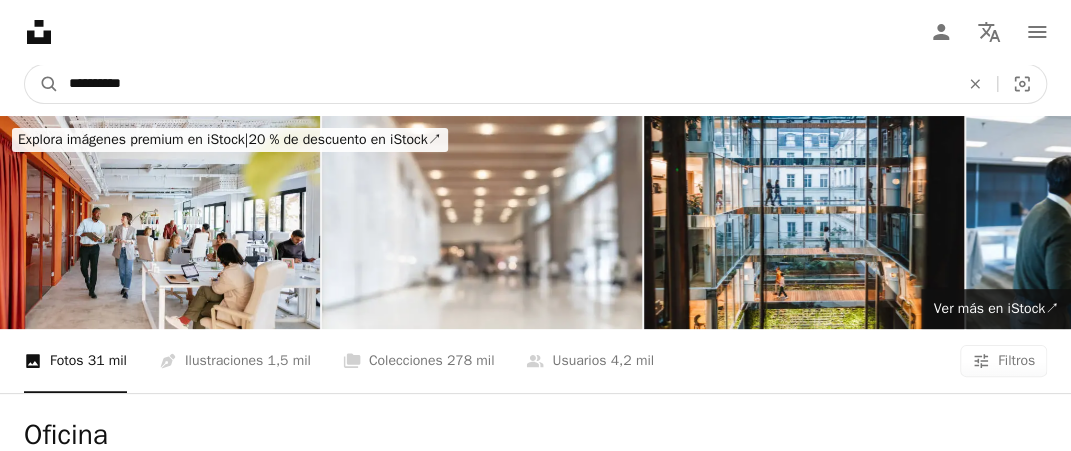 type on "**********" 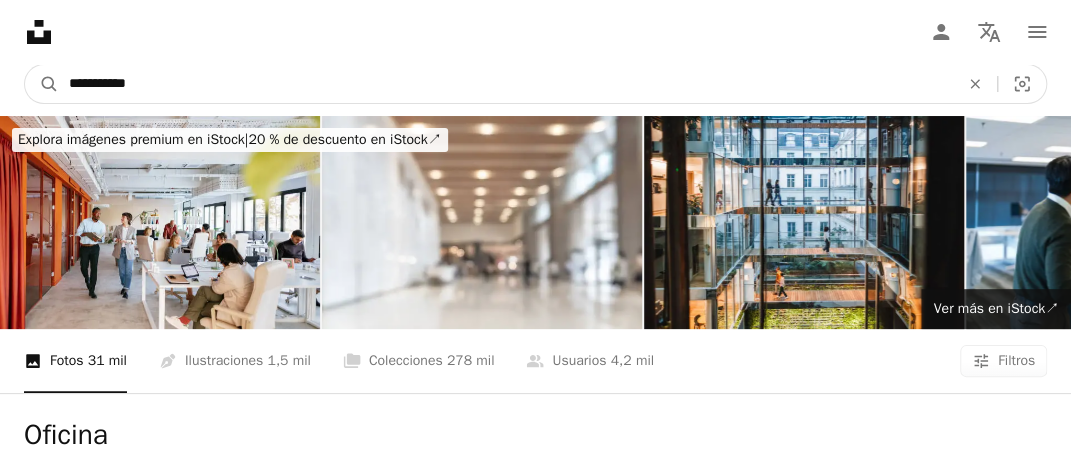 click on "A magnifying glass" at bounding box center [42, 84] 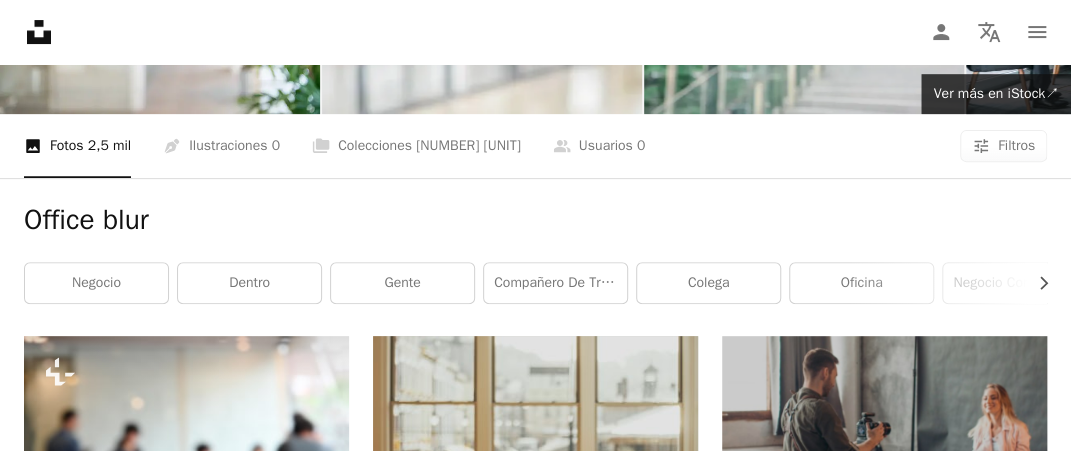 scroll, scrollTop: 0, scrollLeft: 0, axis: both 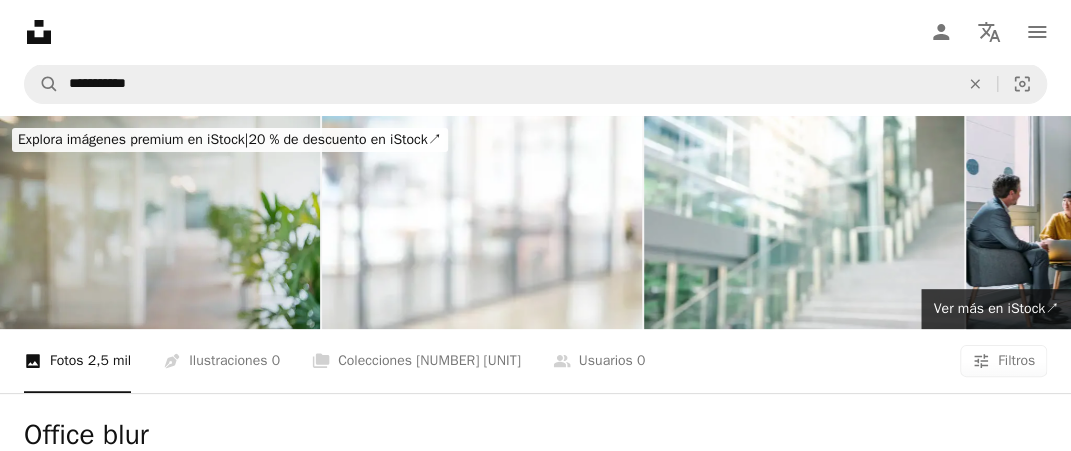 click at bounding box center (160, 222) 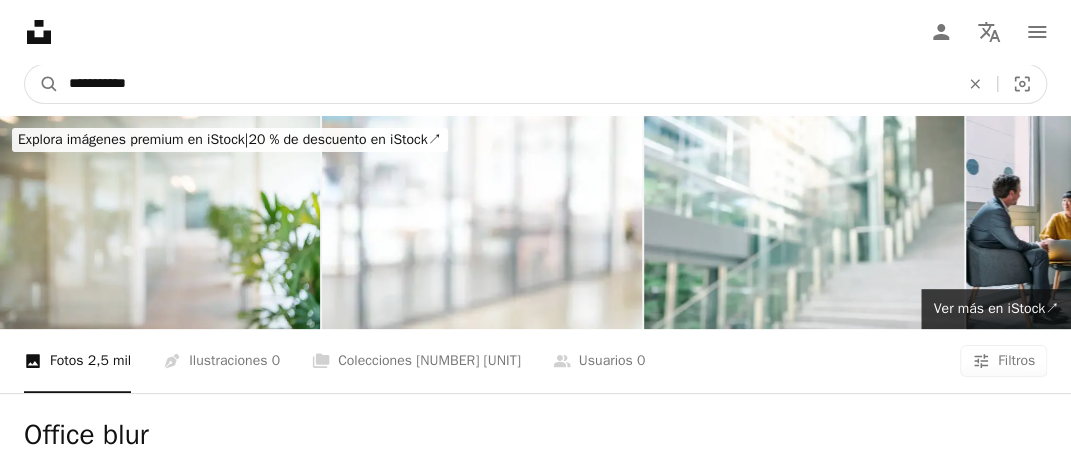click on "**********" at bounding box center [506, 84] 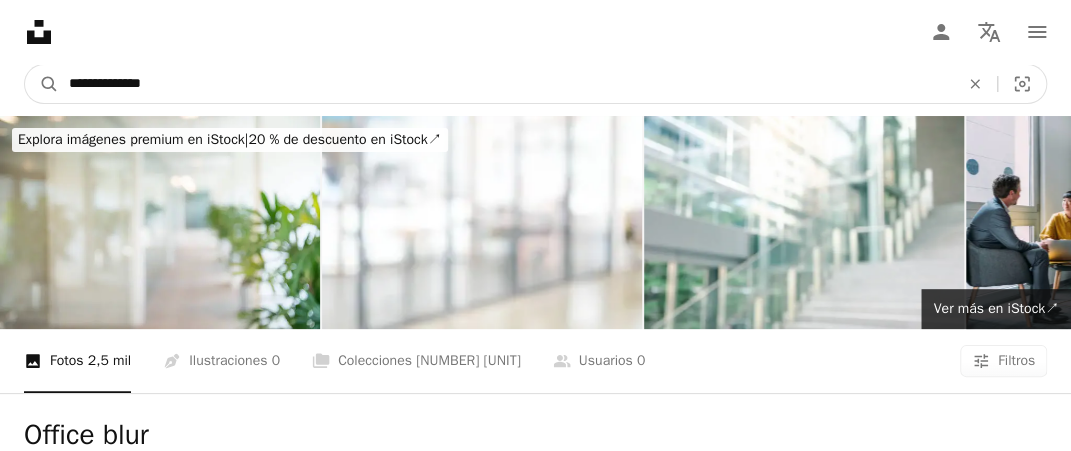 type on "**********" 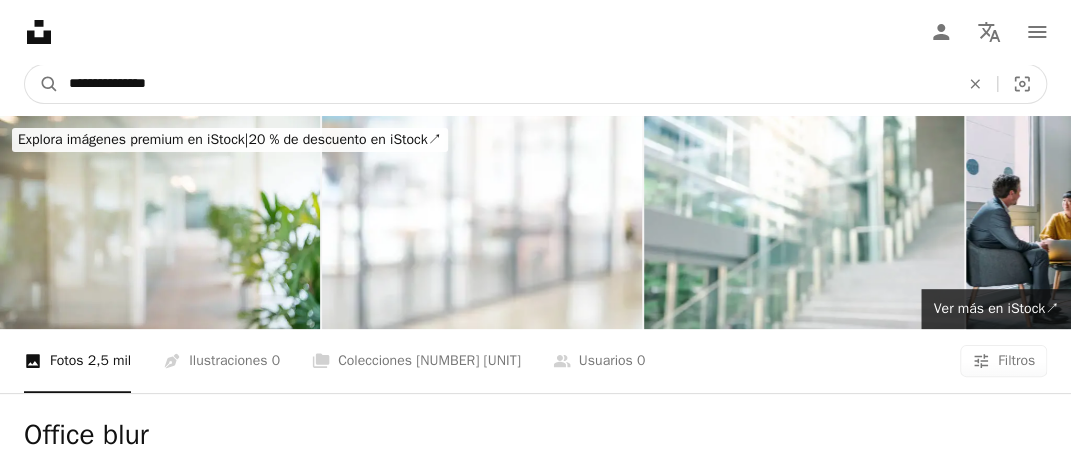 click on "A magnifying glass" at bounding box center [42, 84] 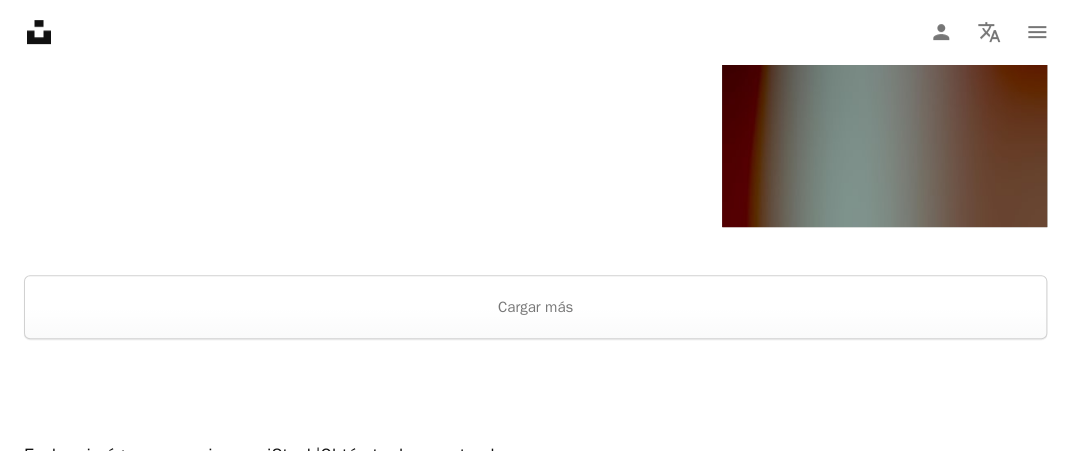 scroll, scrollTop: 3316, scrollLeft: 0, axis: vertical 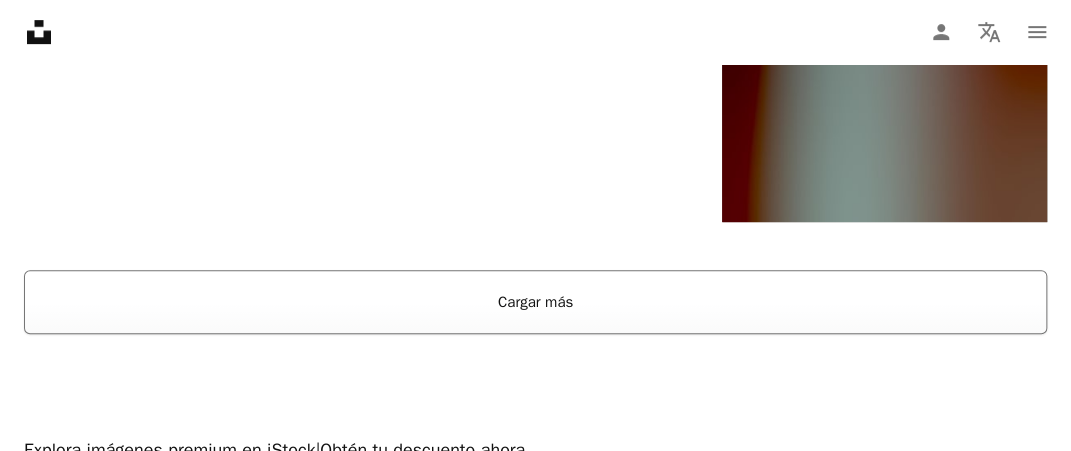 click on "Cargar más" at bounding box center [535, 302] 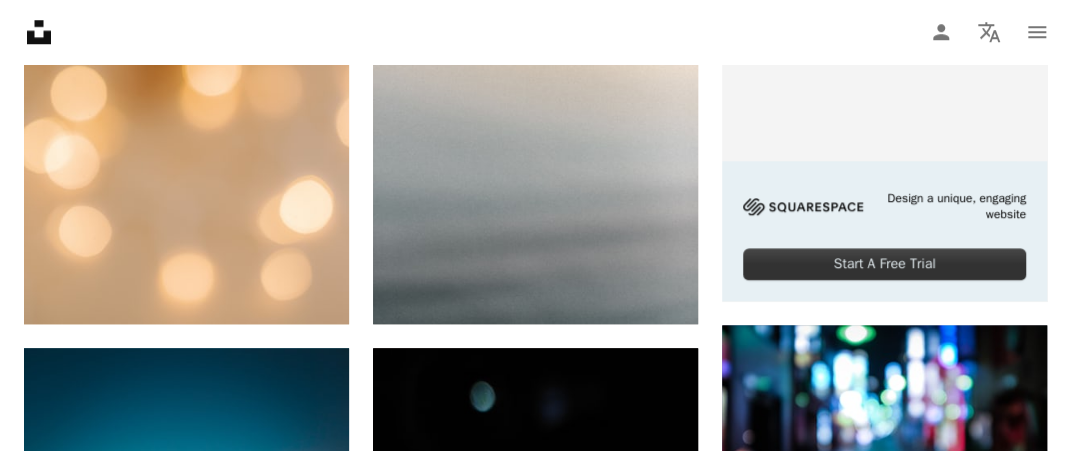 scroll, scrollTop: 0, scrollLeft: 0, axis: both 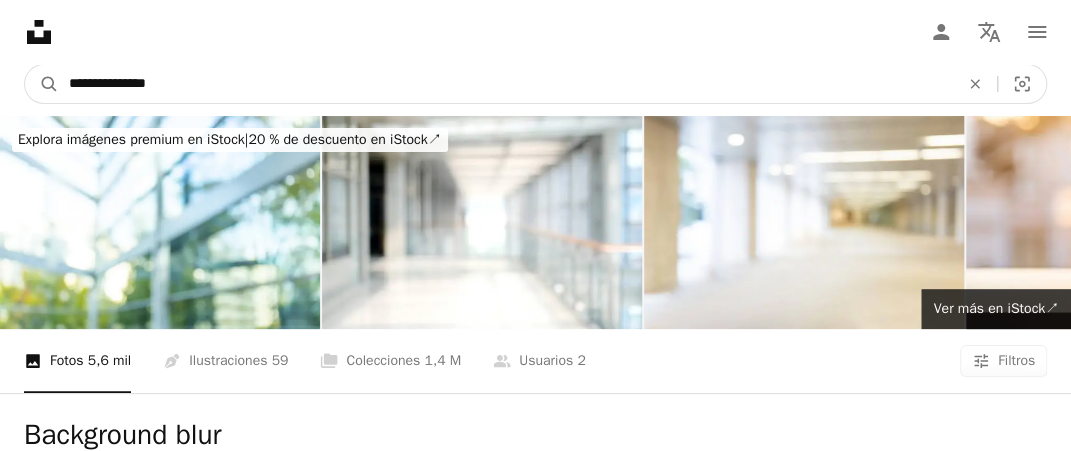 click on "**********" at bounding box center [506, 84] 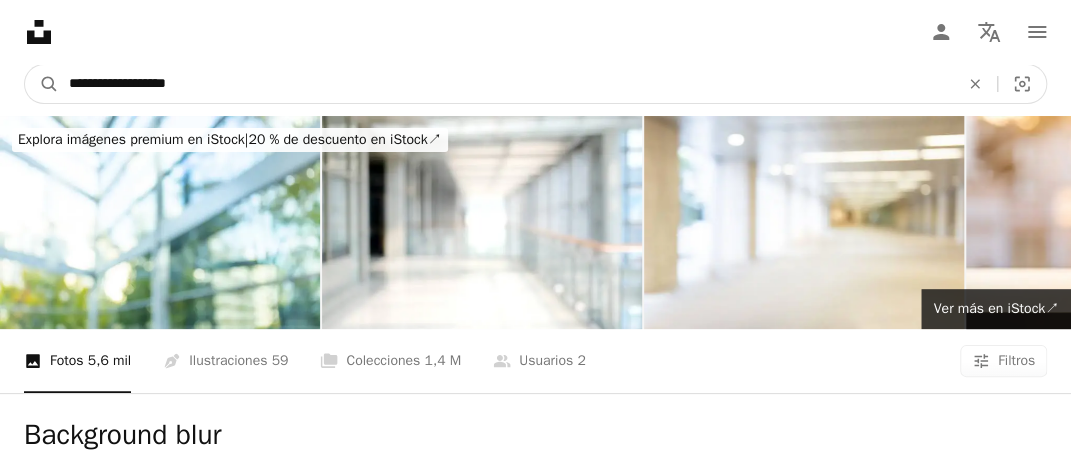 type on "**********" 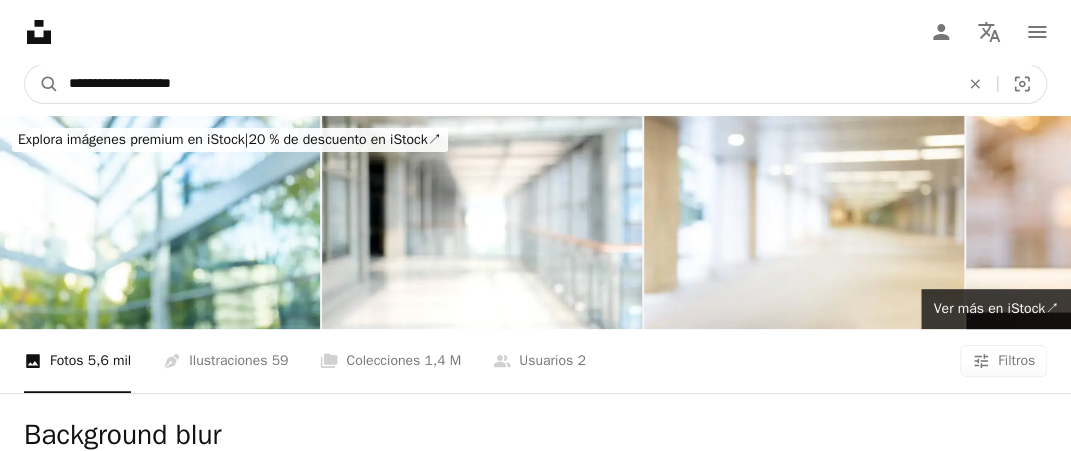 click on "A magnifying glass" at bounding box center (42, 84) 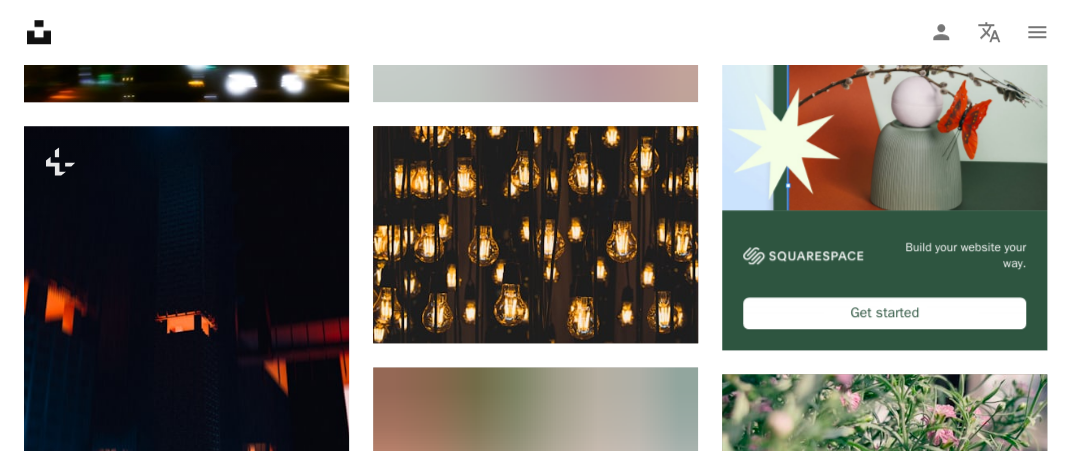 scroll, scrollTop: 0, scrollLeft: 0, axis: both 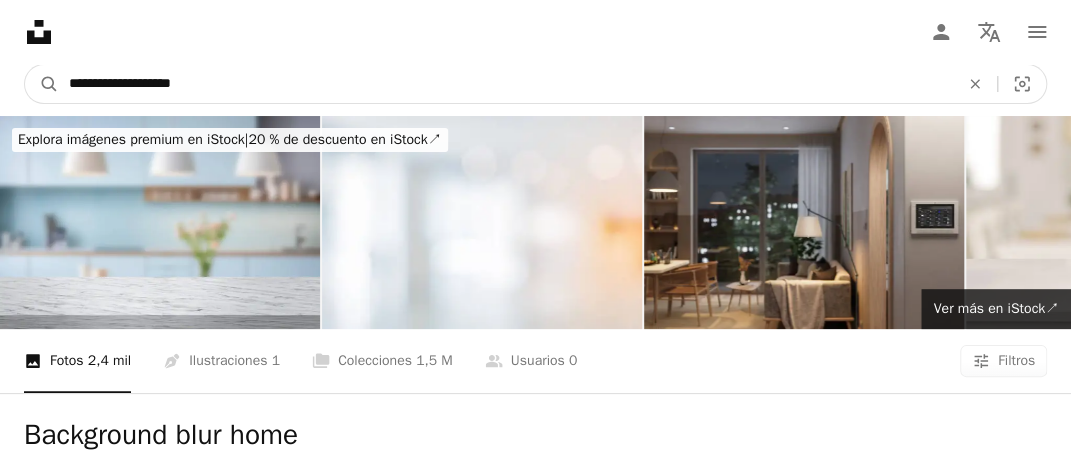 click on "**********" at bounding box center [506, 84] 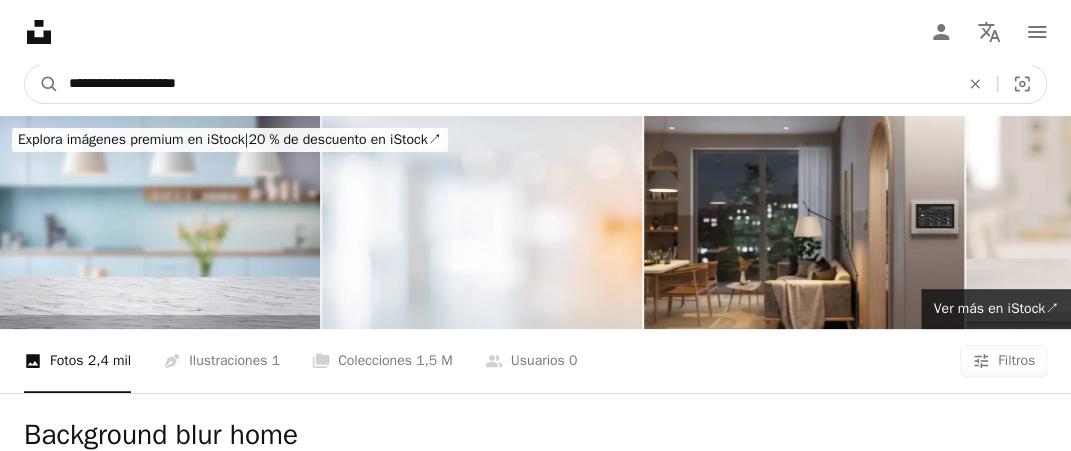 type on "**********" 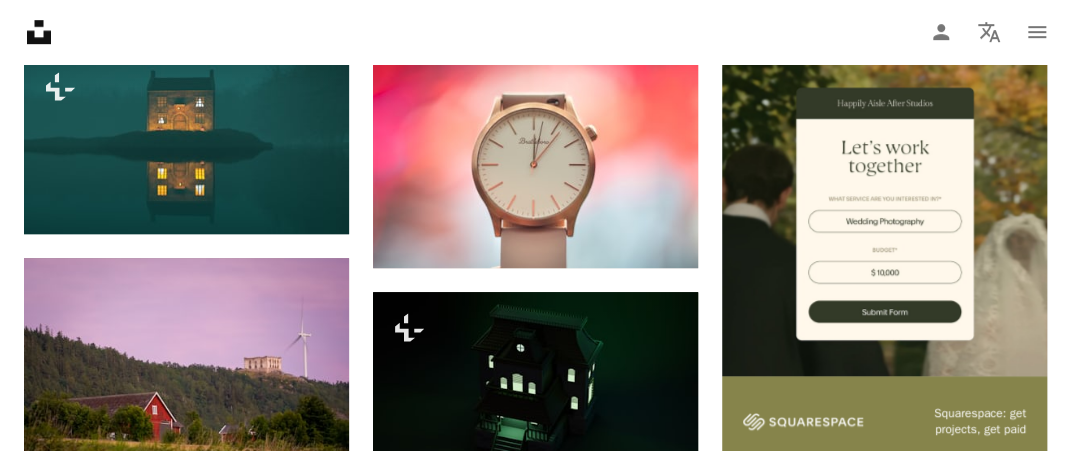 scroll, scrollTop: 353, scrollLeft: 0, axis: vertical 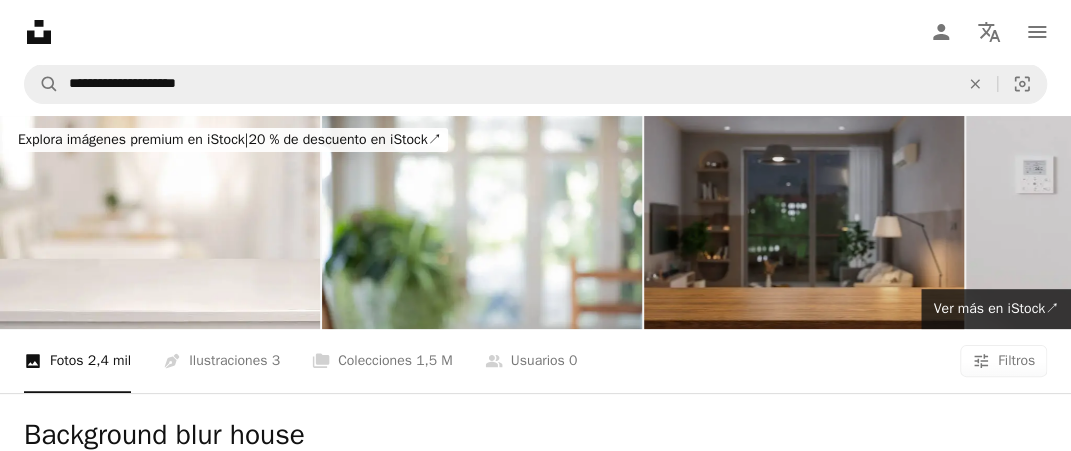click at bounding box center (804, 222) 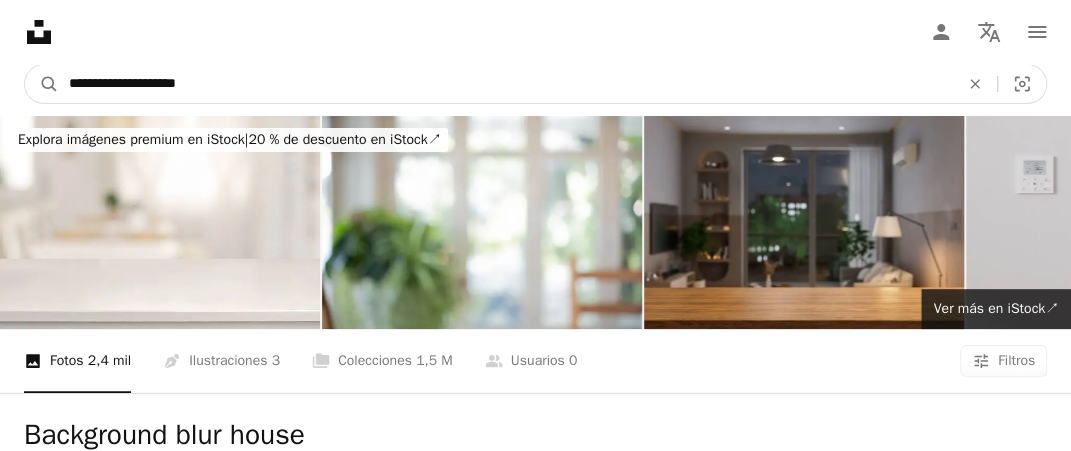 click on "**********" at bounding box center [506, 84] 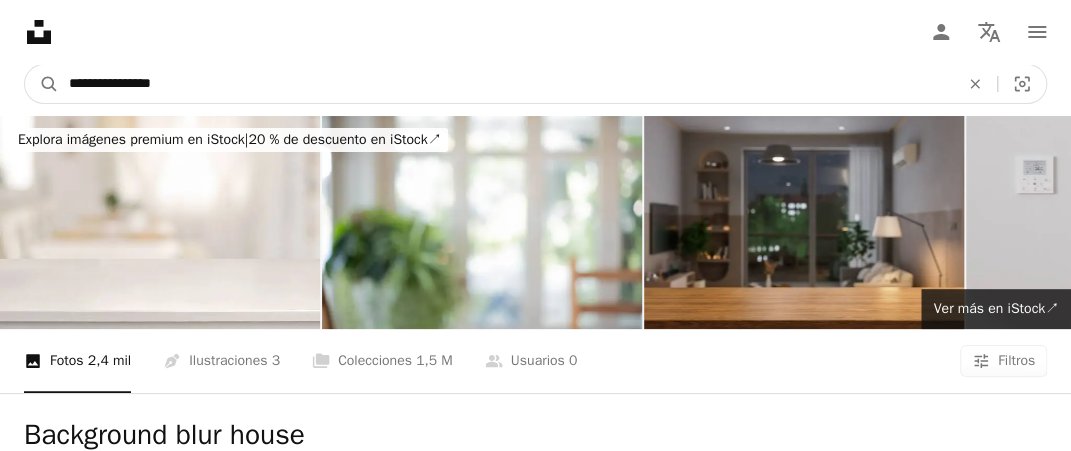 type on "**********" 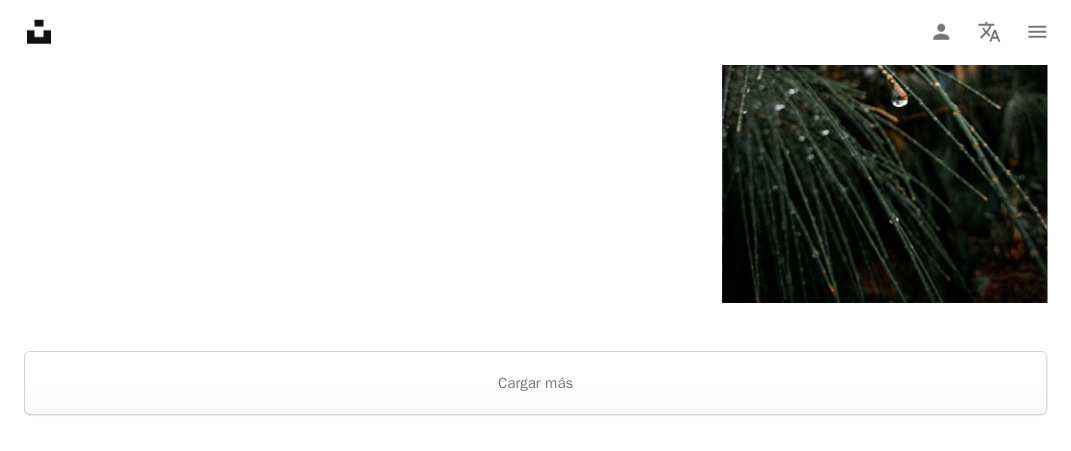 scroll, scrollTop: 8231, scrollLeft: 0, axis: vertical 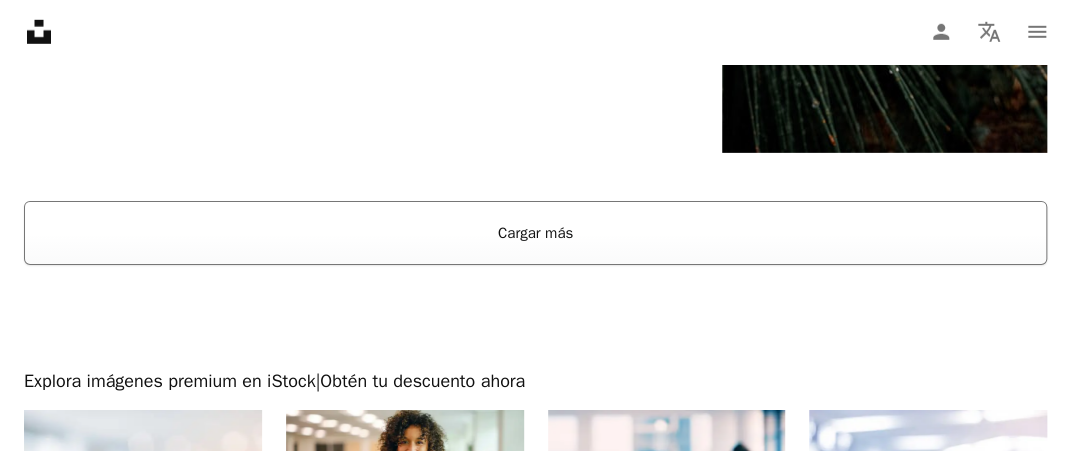click on "Cargar más" at bounding box center [535, 233] 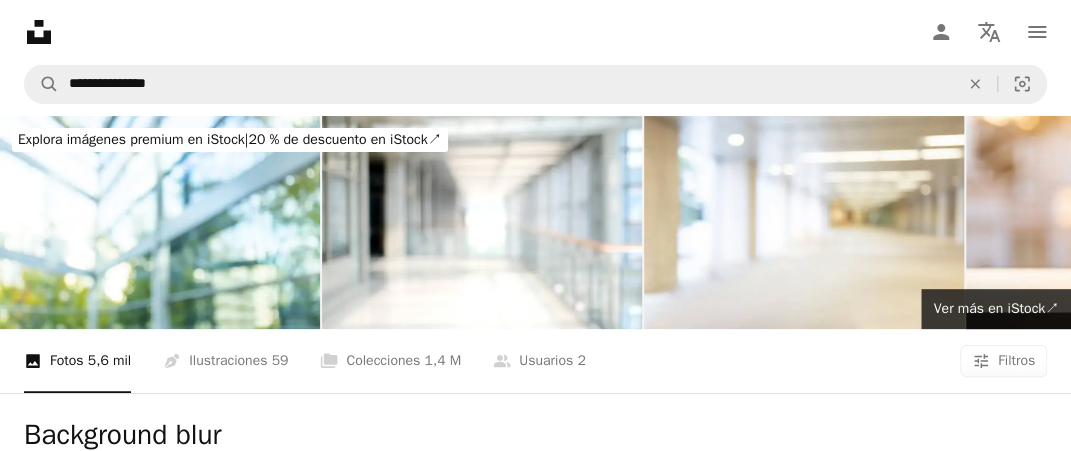 scroll, scrollTop: 0, scrollLeft: 0, axis: both 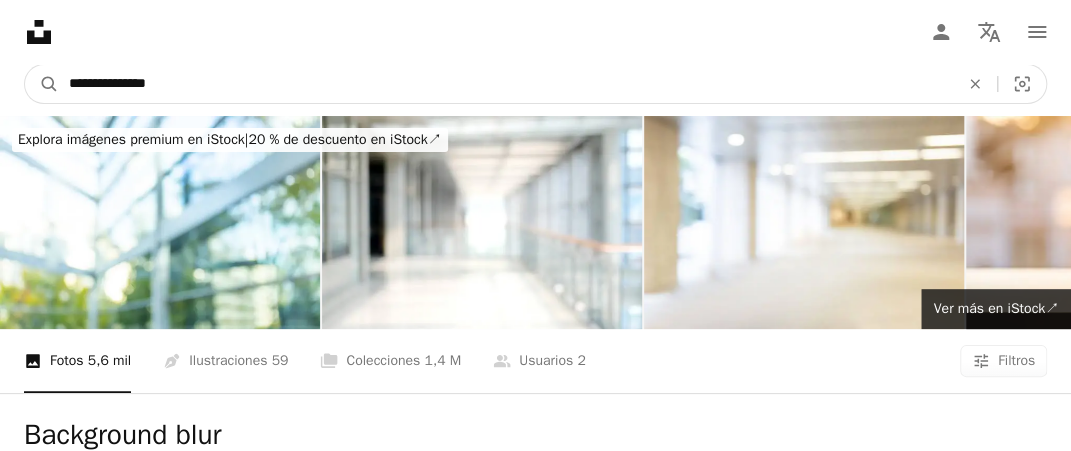 click on "**********" at bounding box center [506, 84] 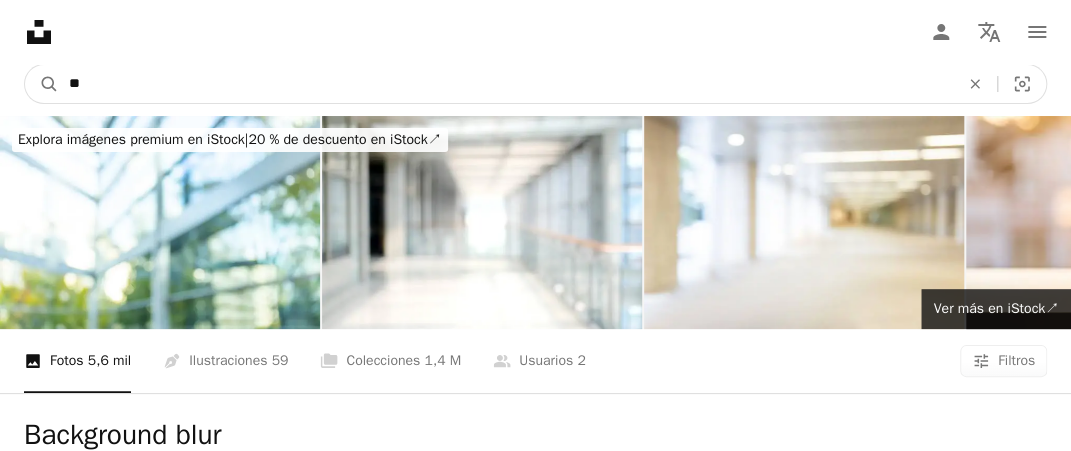 type on "*" 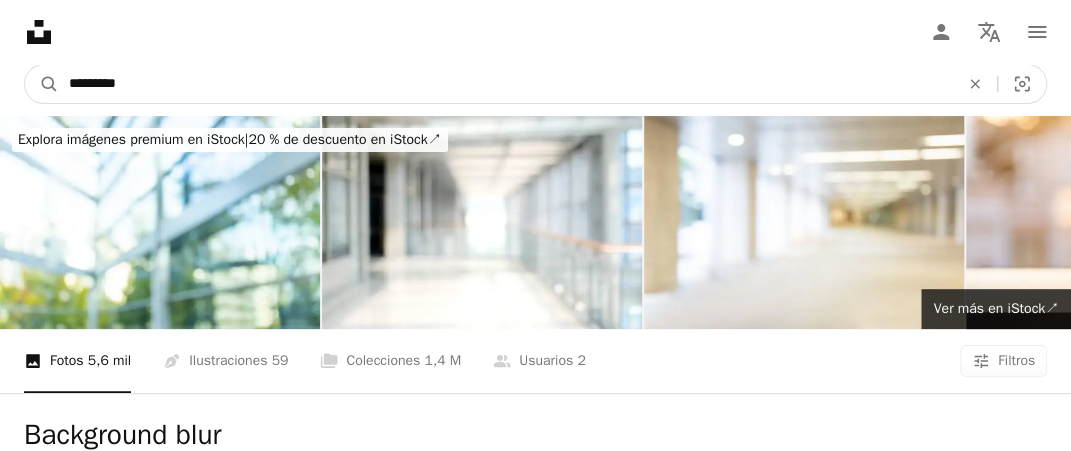 type on "**********" 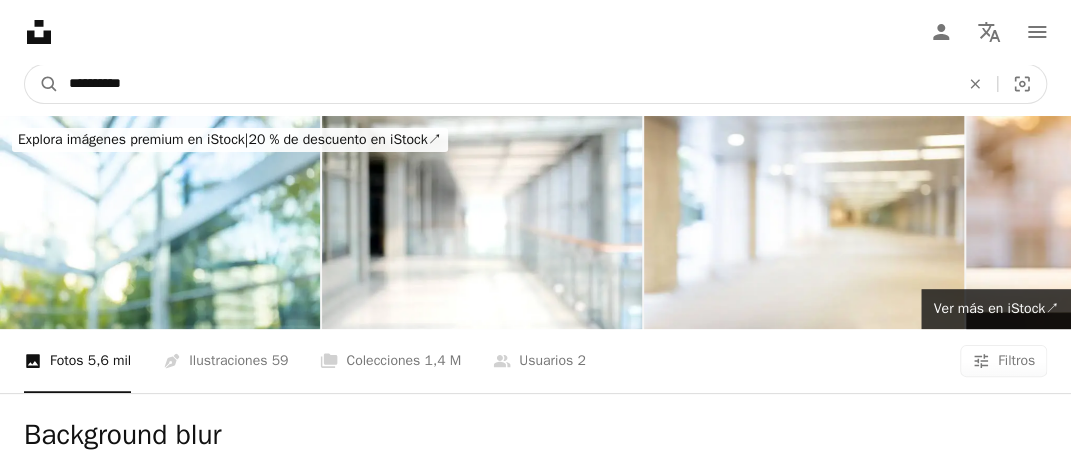 click on "A magnifying glass" at bounding box center (42, 84) 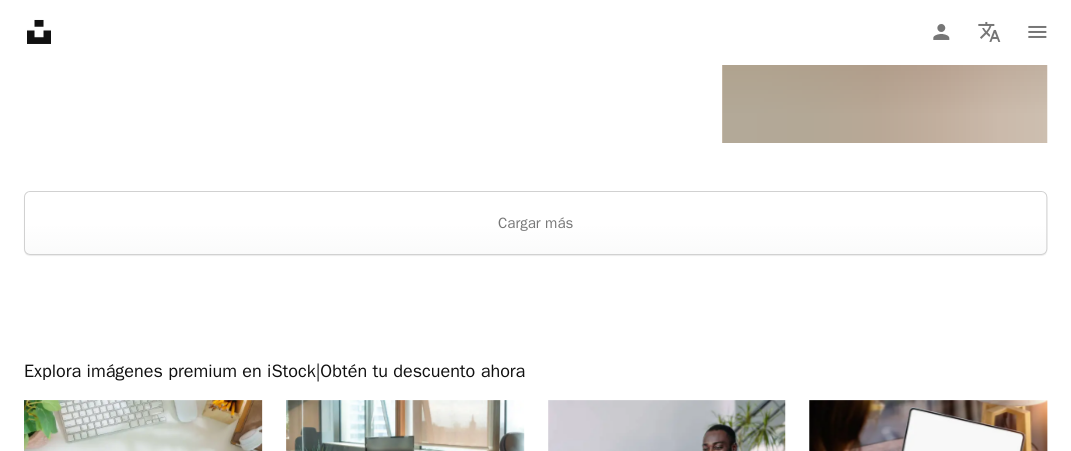 scroll, scrollTop: 2865, scrollLeft: 0, axis: vertical 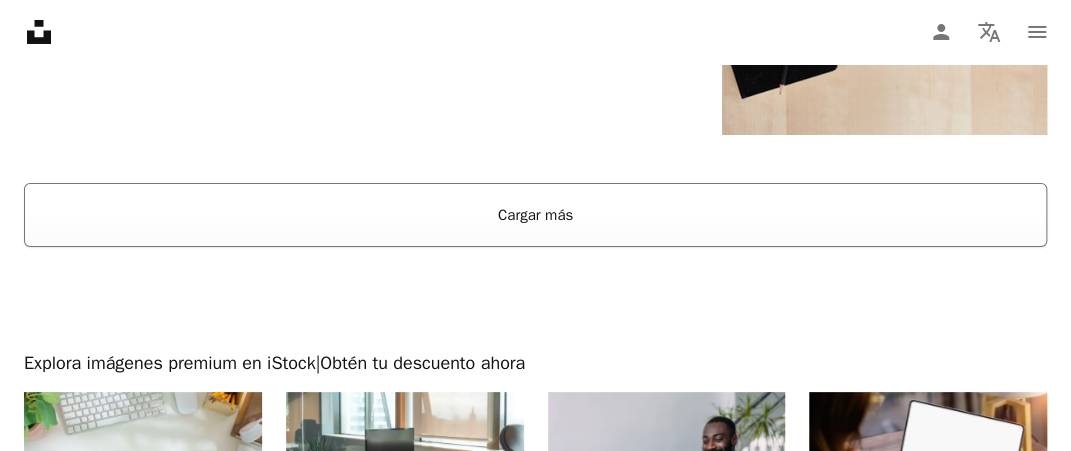 click on "Cargar más" at bounding box center (535, 215) 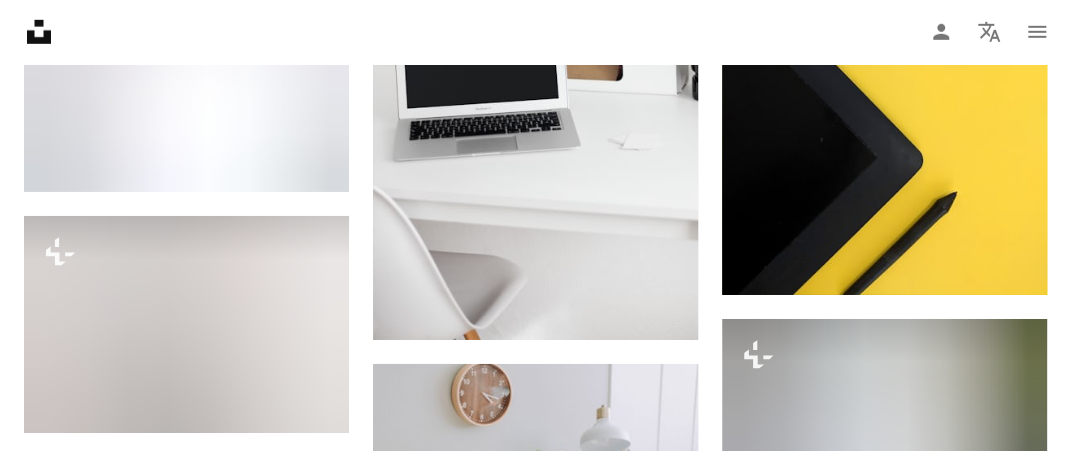 scroll, scrollTop: 14300, scrollLeft: 0, axis: vertical 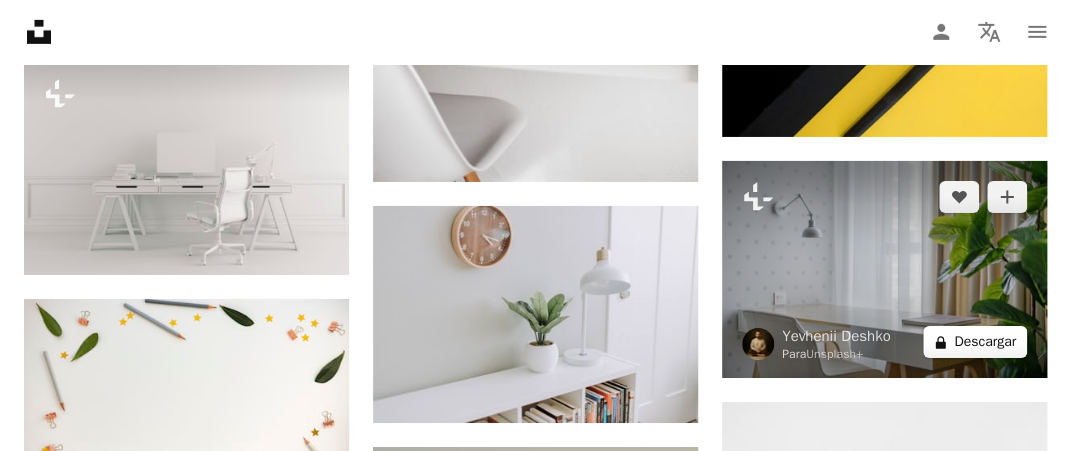 click on "A lock Descargar" at bounding box center [975, 342] 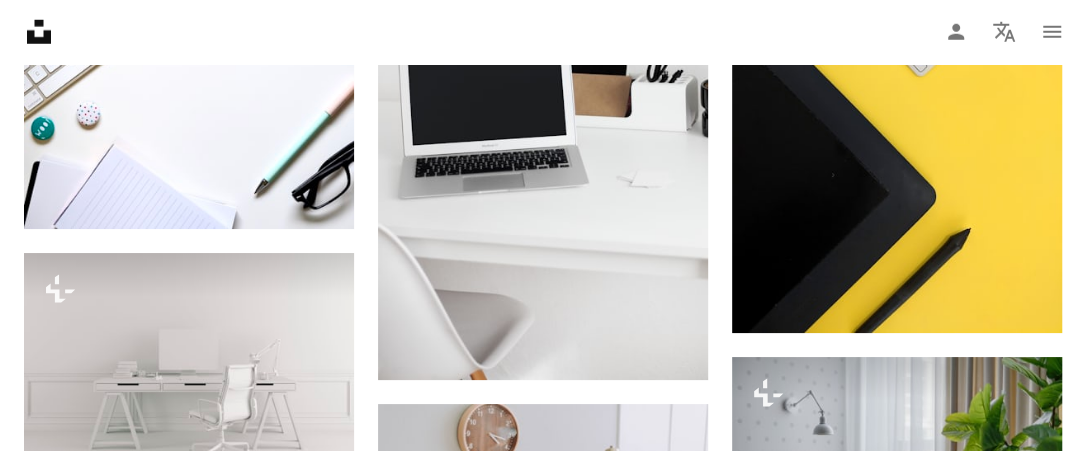 click on "An X shape Imágenes premium, listas para usar. Obtén acceso ilimitado. A plus sign Contenido solo para miembros añadido mensualmente A plus sign Descargas ilimitadas libres de derechos A plus sign Ilustraciones  Nuevo A plus sign Protecciones legales mejoradas anualmente 66 %  de descuento mensualmente 12 $   4 $ USD al mes * Obtener  Unsplash+ *Cuando se paga anualmente, se factura por adelantado  48 $ Más los impuestos aplicables. Se renueva automáticamente. Cancela cuando quieras." at bounding box center [543, 4834] 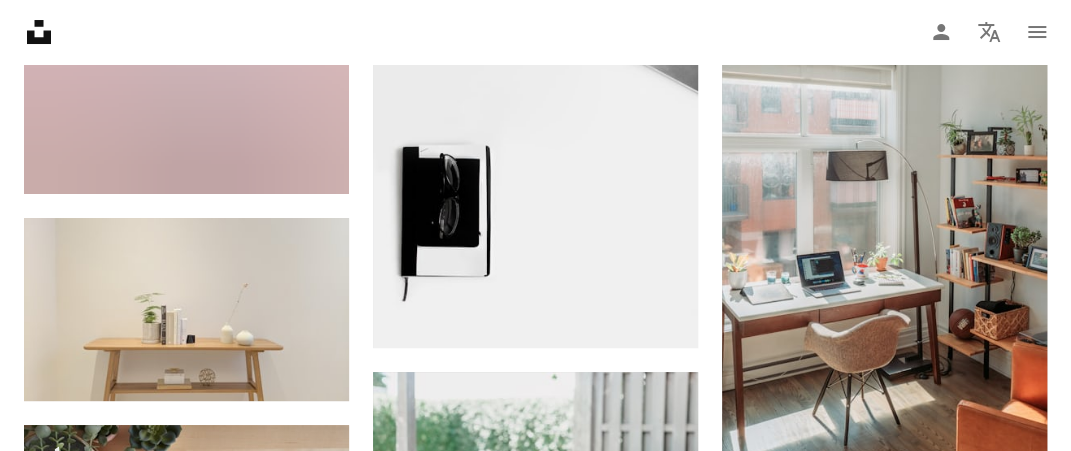 scroll, scrollTop: 17788, scrollLeft: 0, axis: vertical 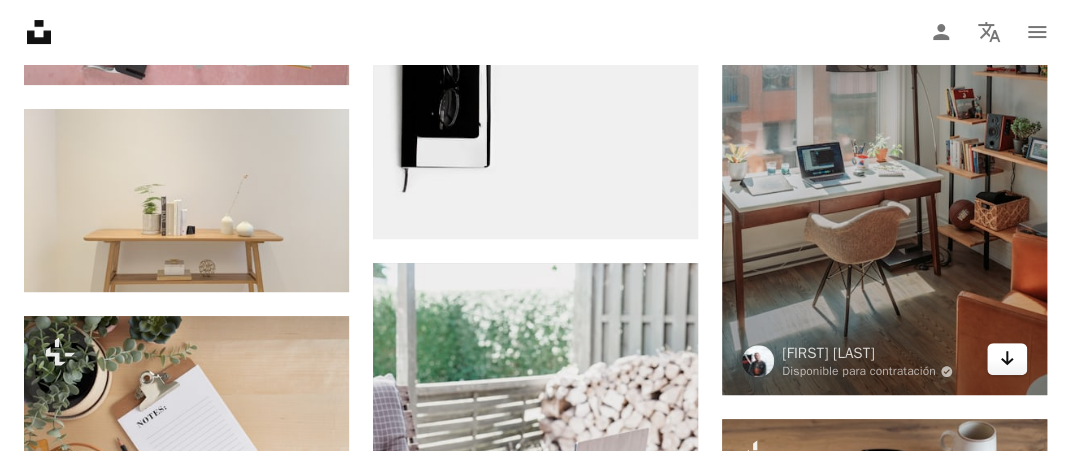 click on "Arrow pointing down" 